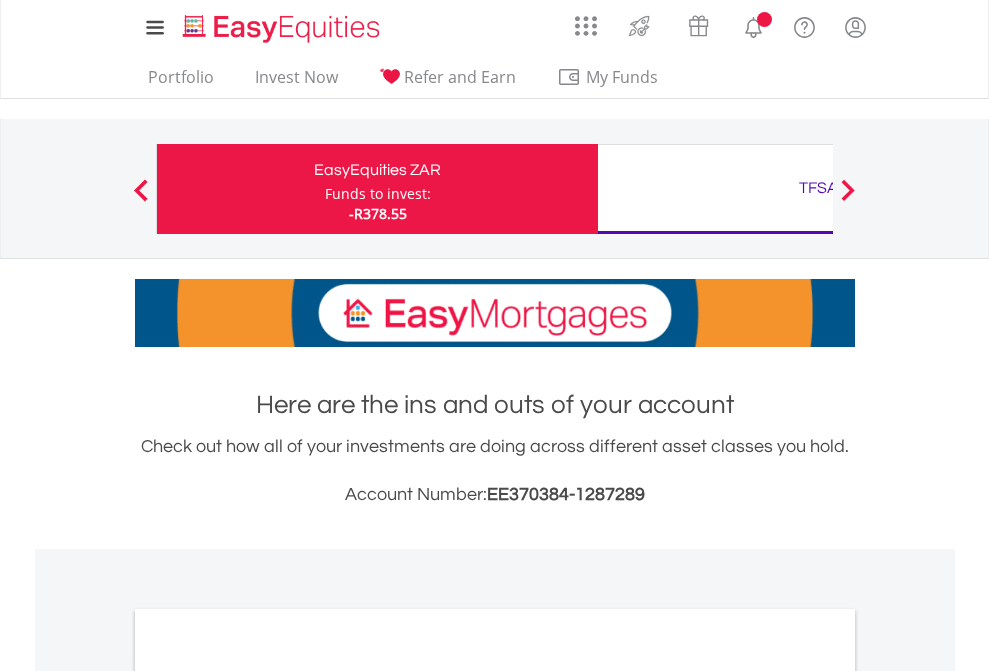 scroll, scrollTop: 0, scrollLeft: 0, axis: both 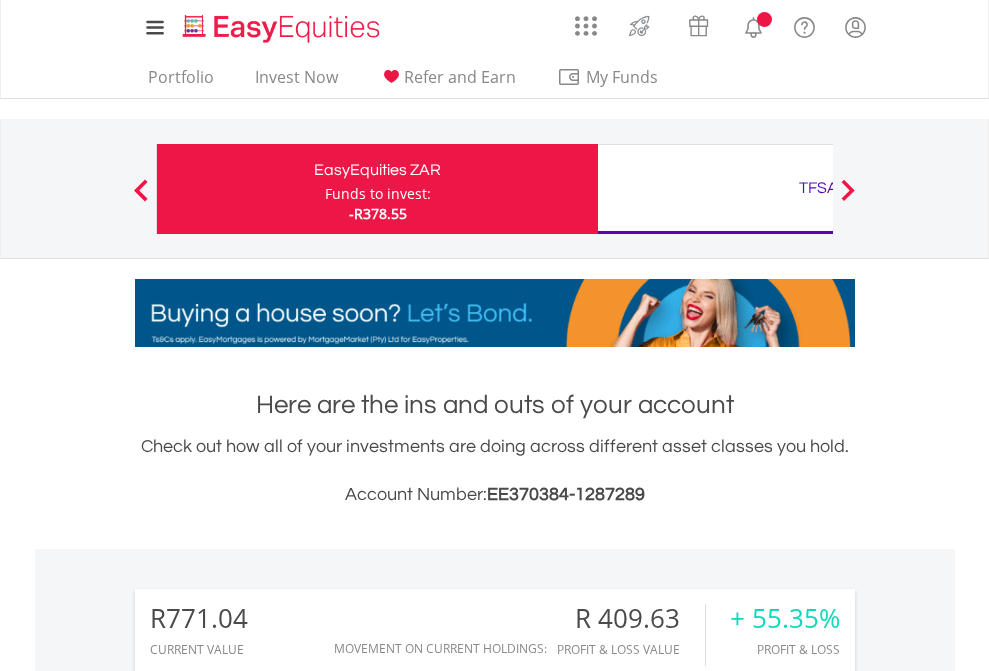 click on "Funds to invest:" at bounding box center (378, 194) 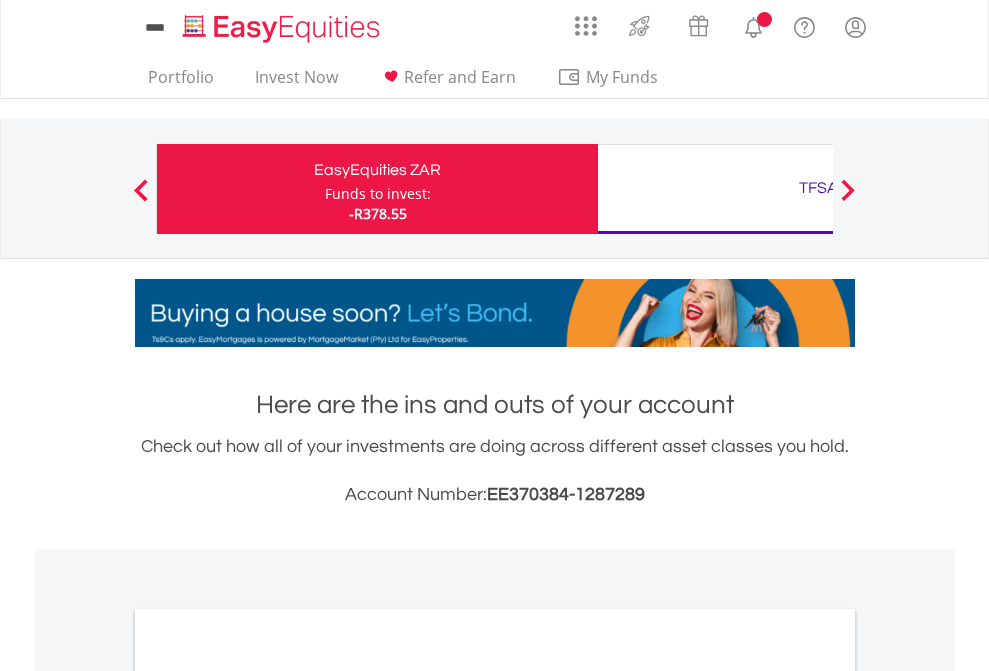 scroll, scrollTop: 0, scrollLeft: 0, axis: both 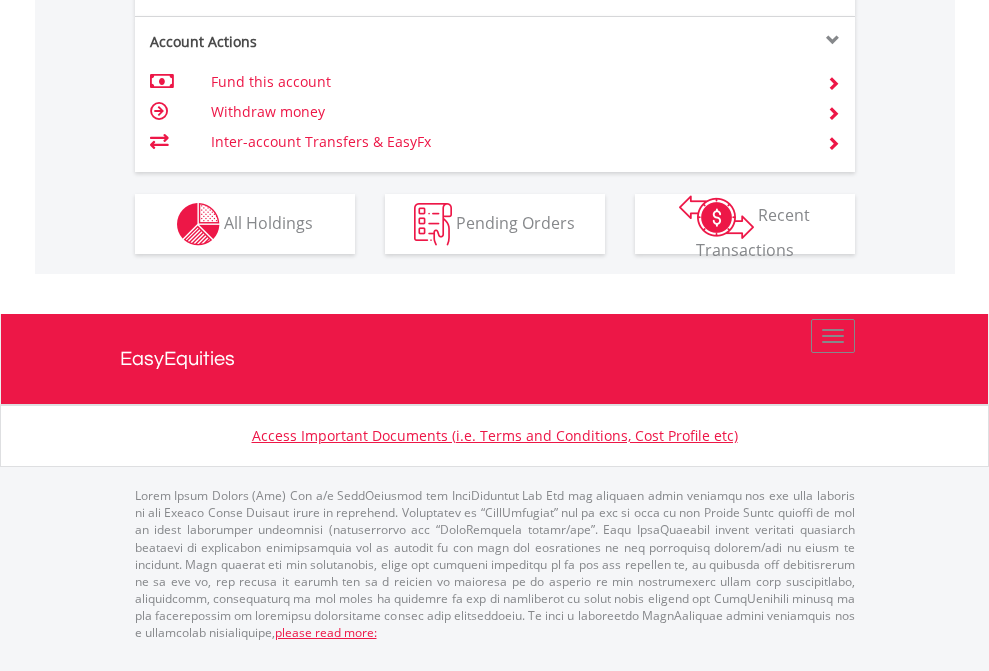 click on "Investment types" at bounding box center [706, -337] 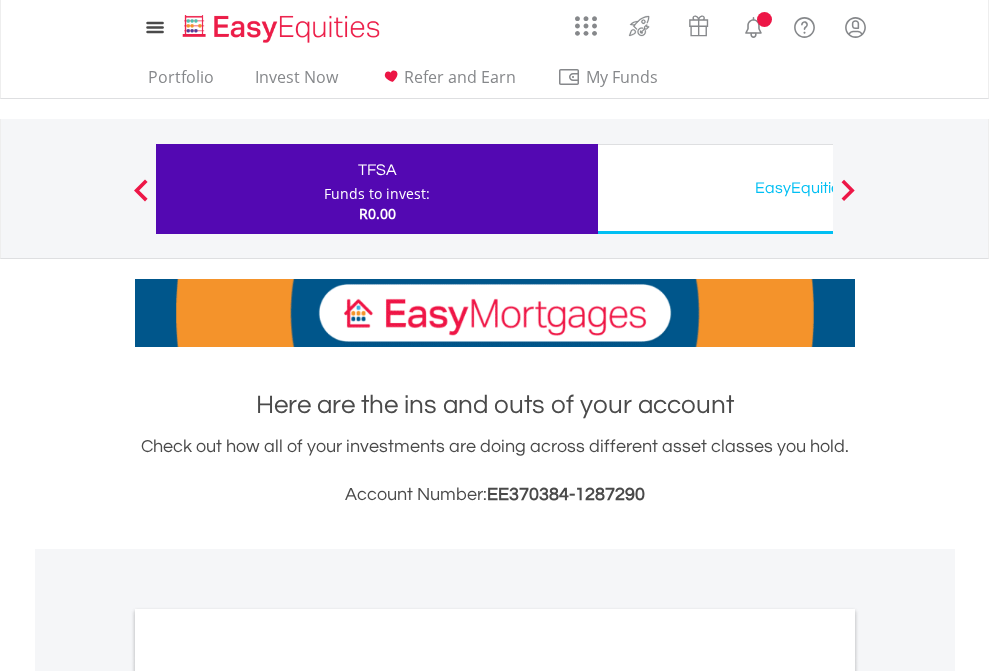 scroll, scrollTop: 0, scrollLeft: 0, axis: both 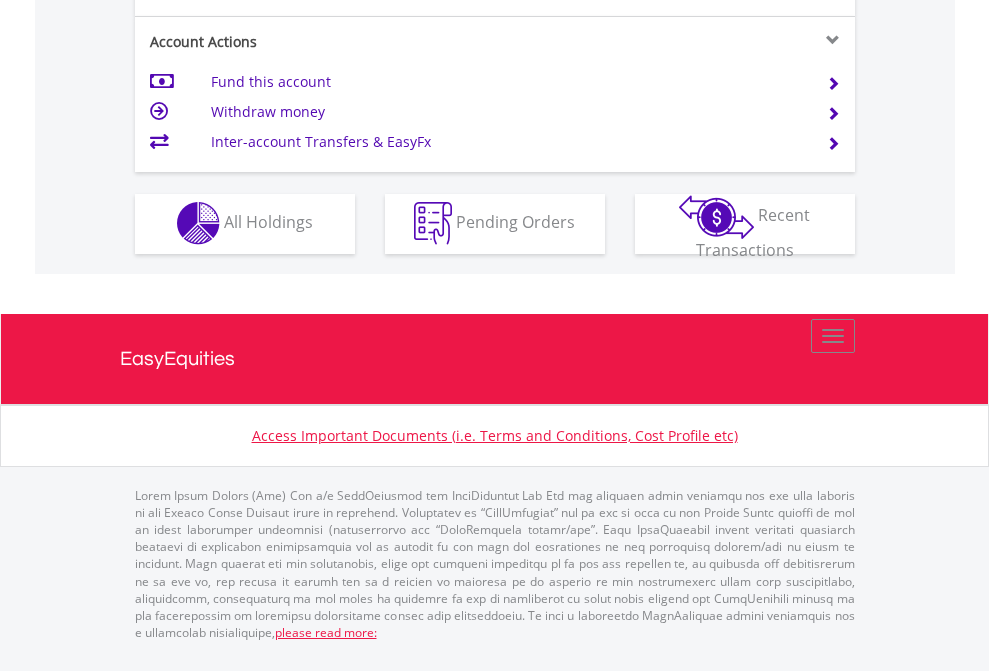 click on "Investment types" at bounding box center [706, -353] 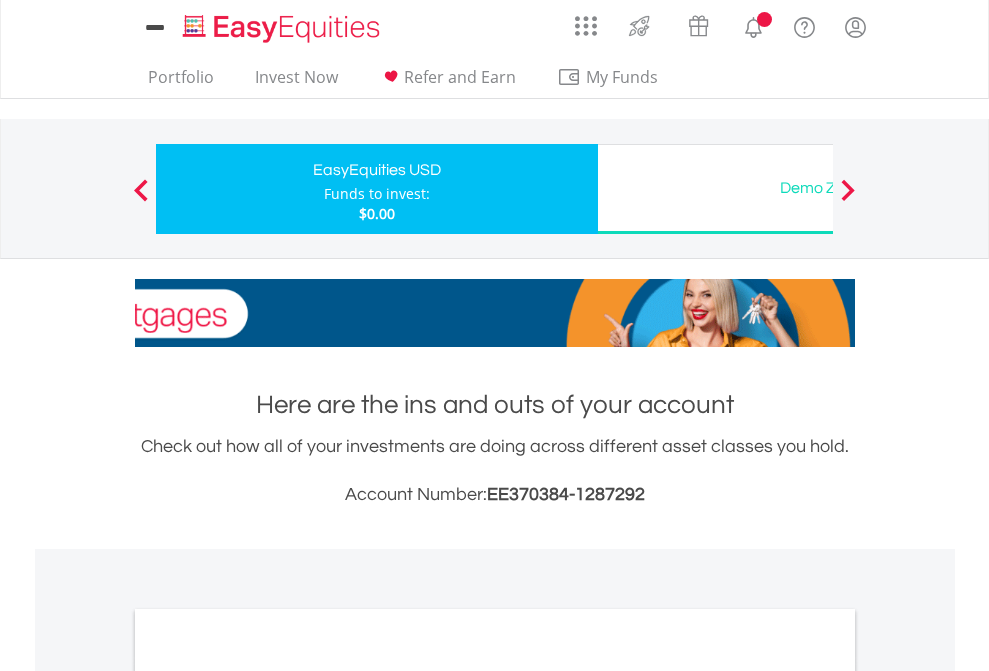 scroll, scrollTop: 0, scrollLeft: 0, axis: both 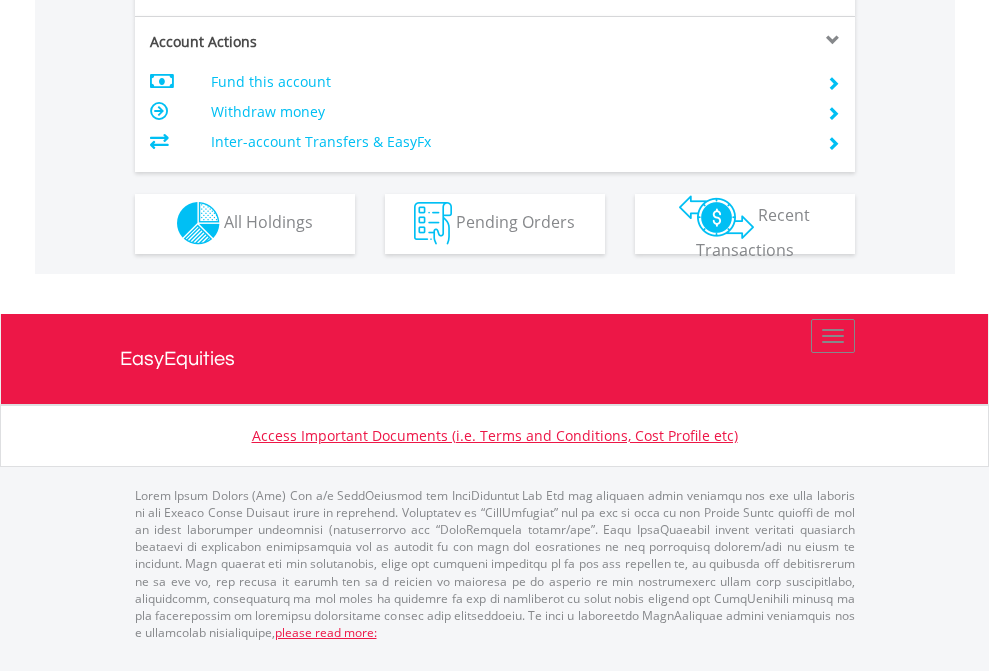 click on "Investment types" at bounding box center (706, -353) 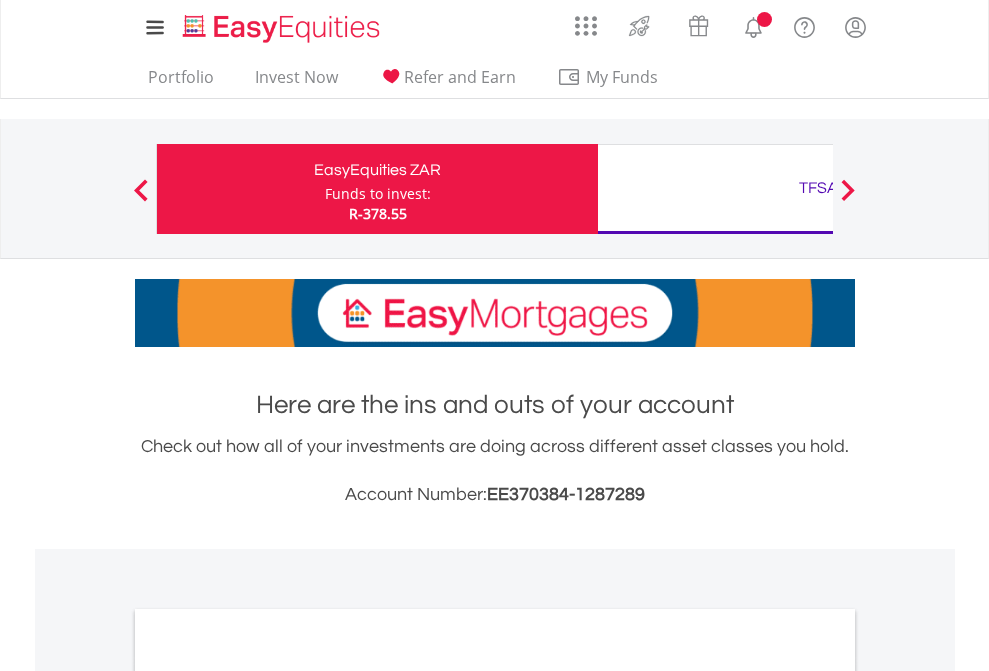 scroll, scrollTop: 1202, scrollLeft: 0, axis: vertical 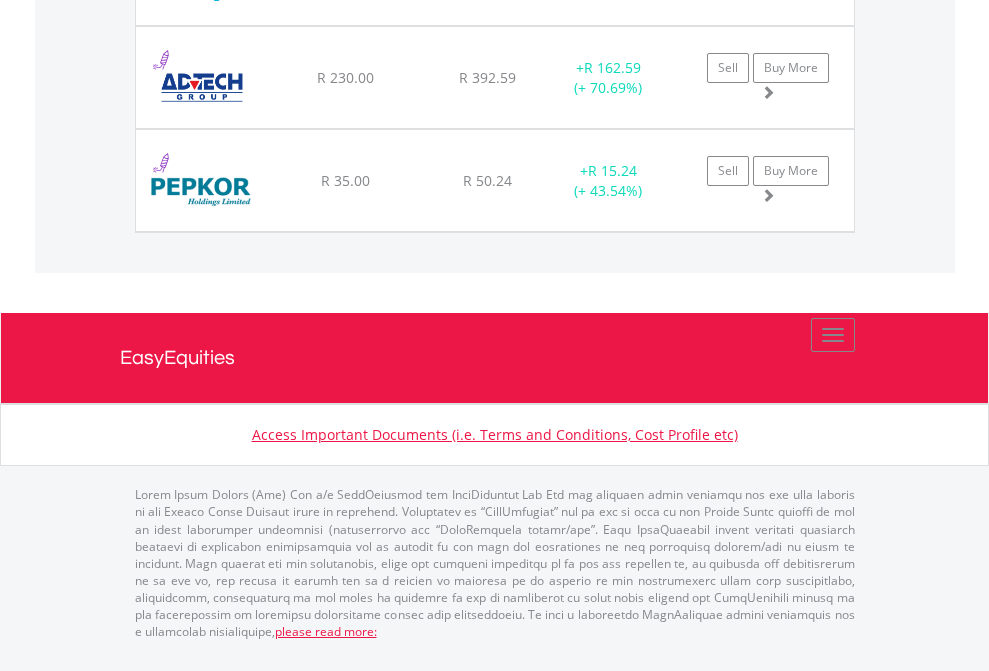 click on "TFSA" at bounding box center [818, -1545] 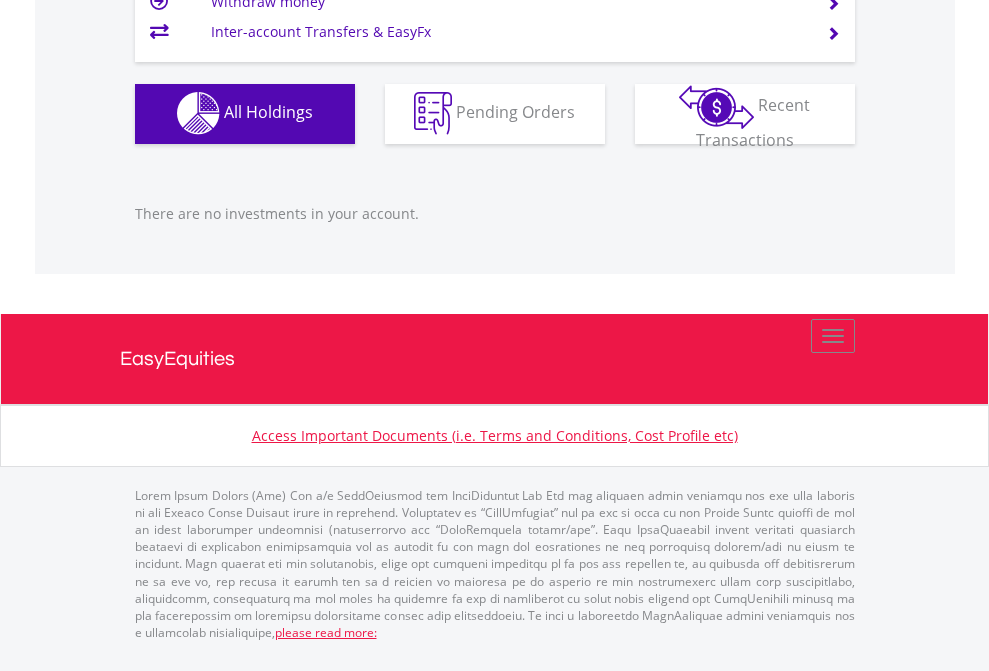 scroll, scrollTop: 1980, scrollLeft: 0, axis: vertical 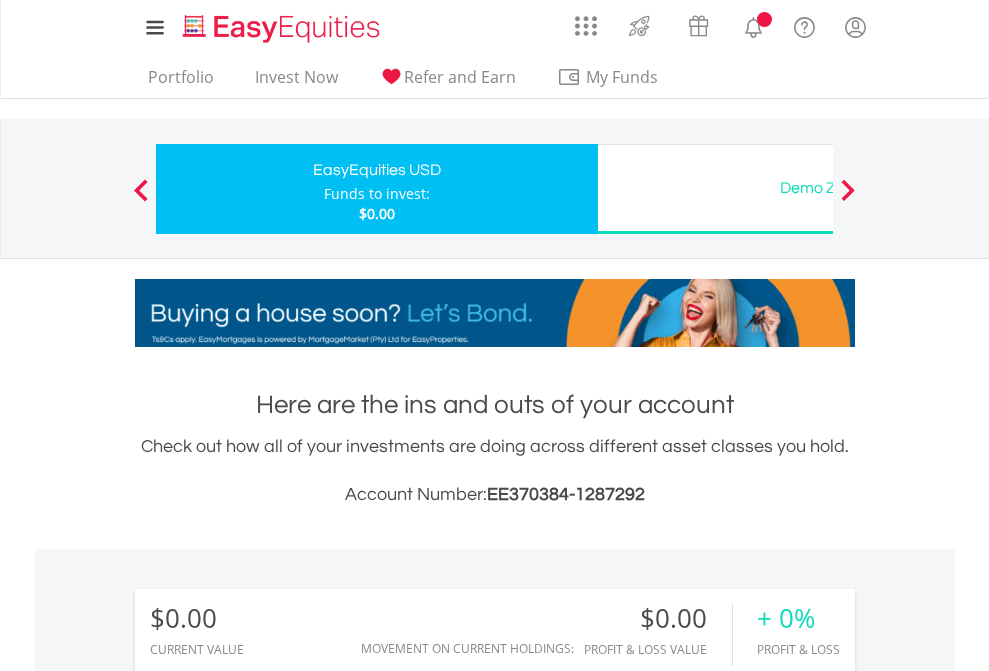 click on "All Holdings" at bounding box center (268, 1442) 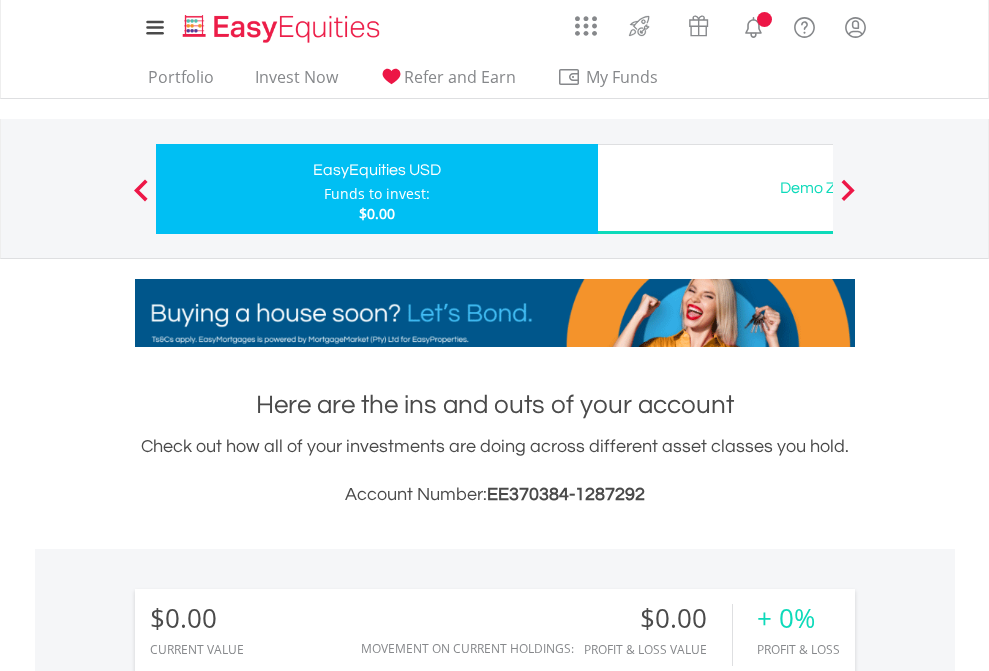 scroll, scrollTop: 999808, scrollLeft: 999687, axis: both 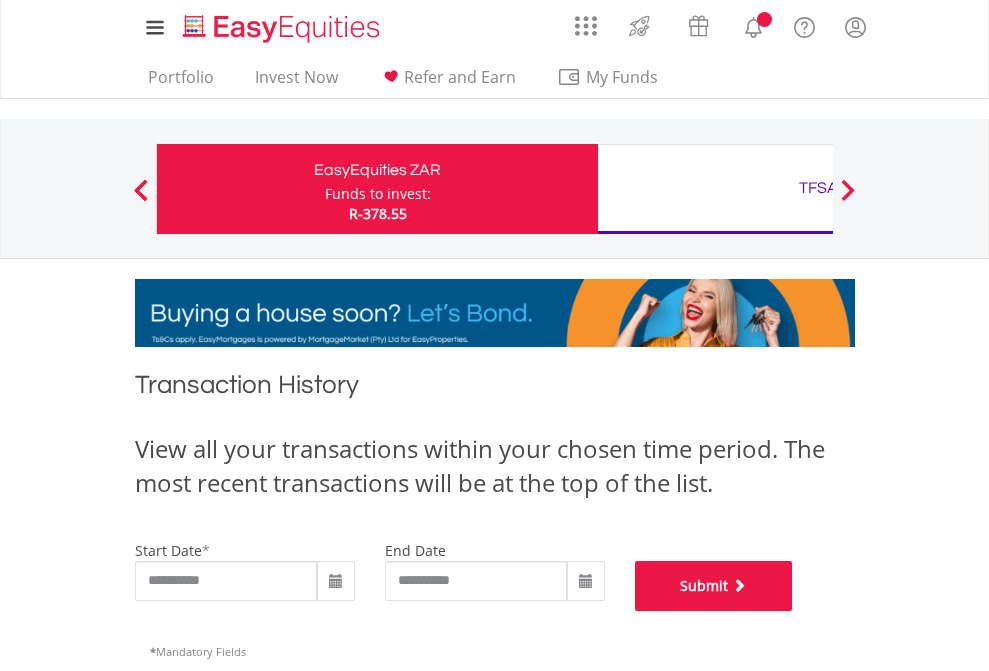 click on "Submit" at bounding box center [714, 586] 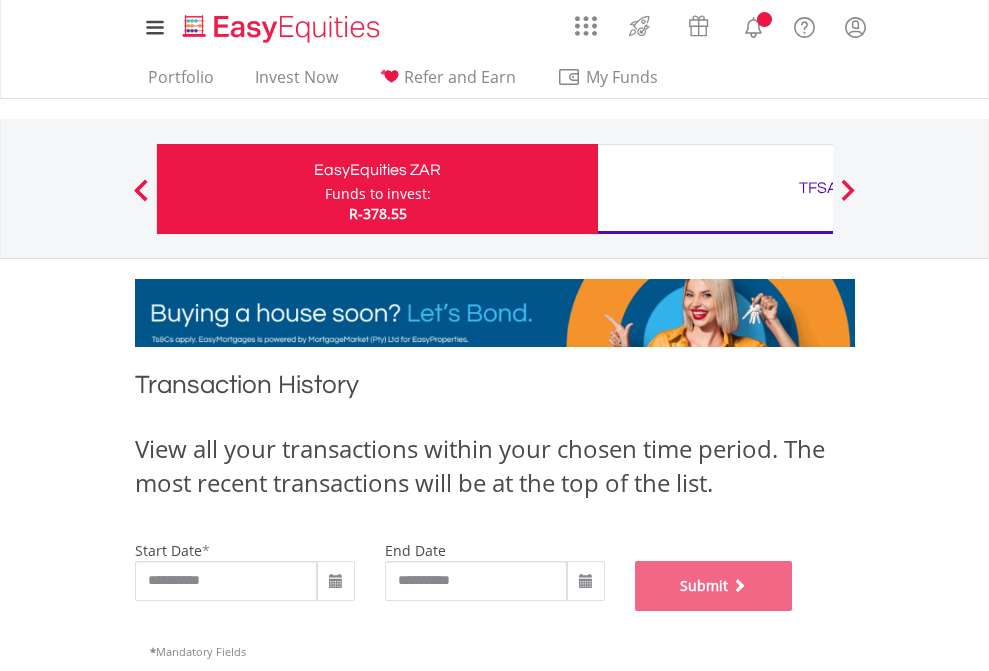 scroll, scrollTop: 811, scrollLeft: 0, axis: vertical 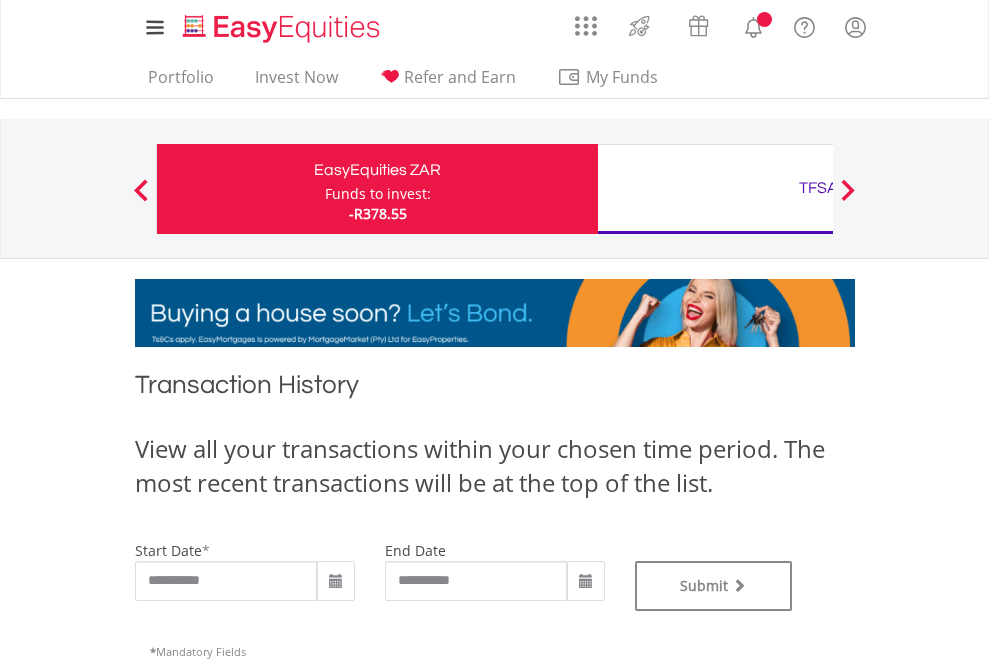 click on "TFSA" at bounding box center (818, 188) 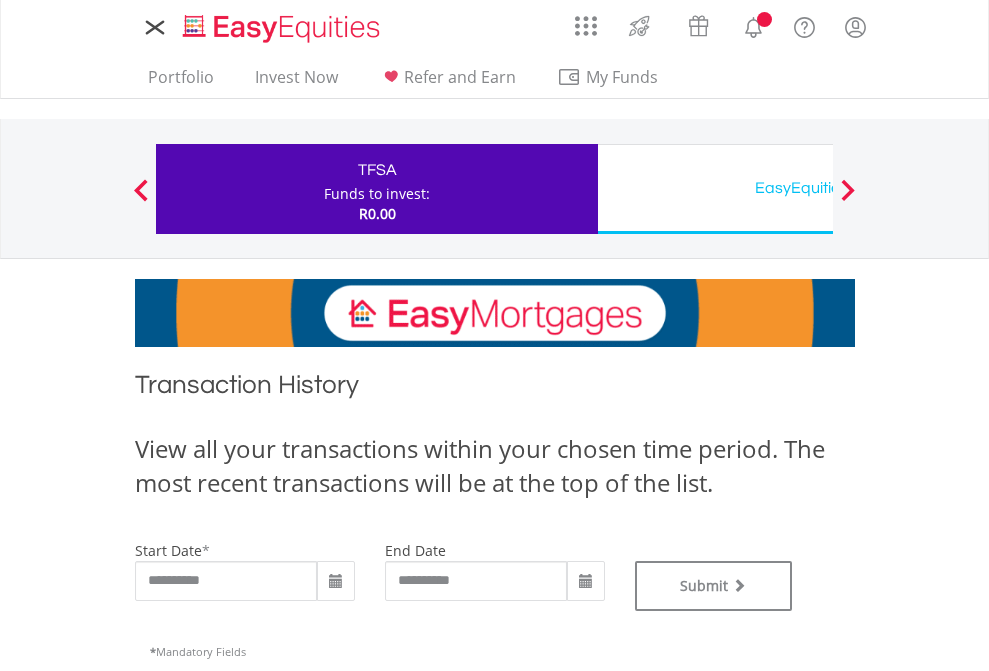 scroll, scrollTop: 0, scrollLeft: 0, axis: both 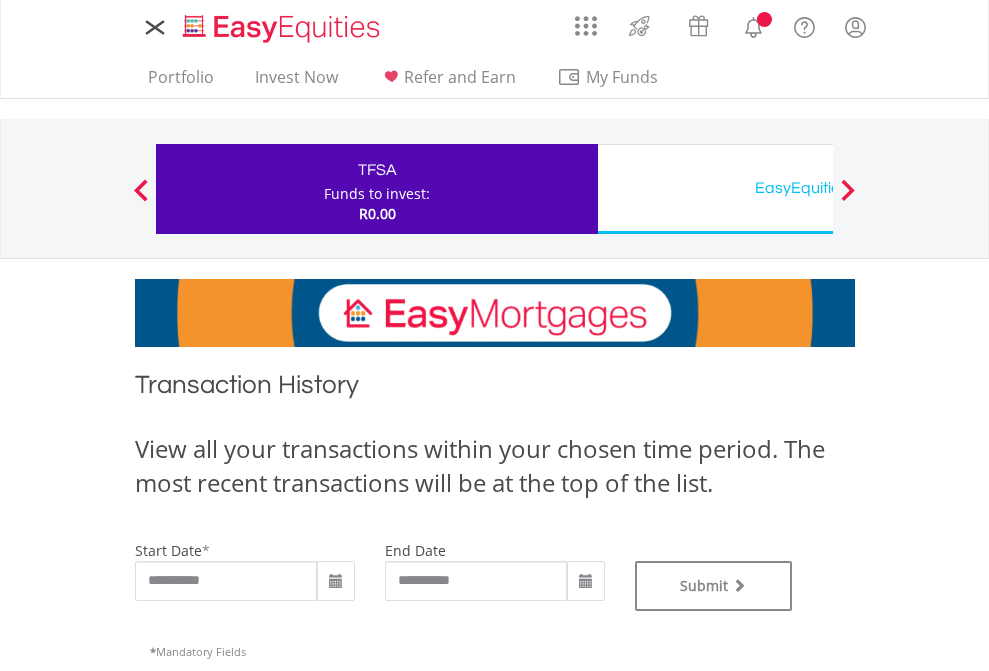 type on "**********" 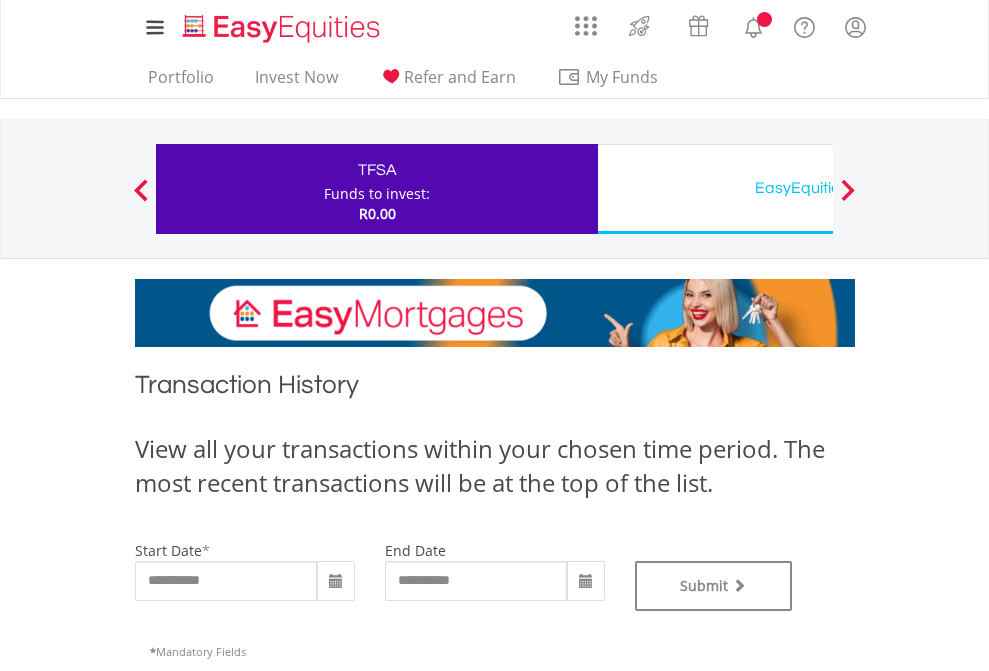 type on "**********" 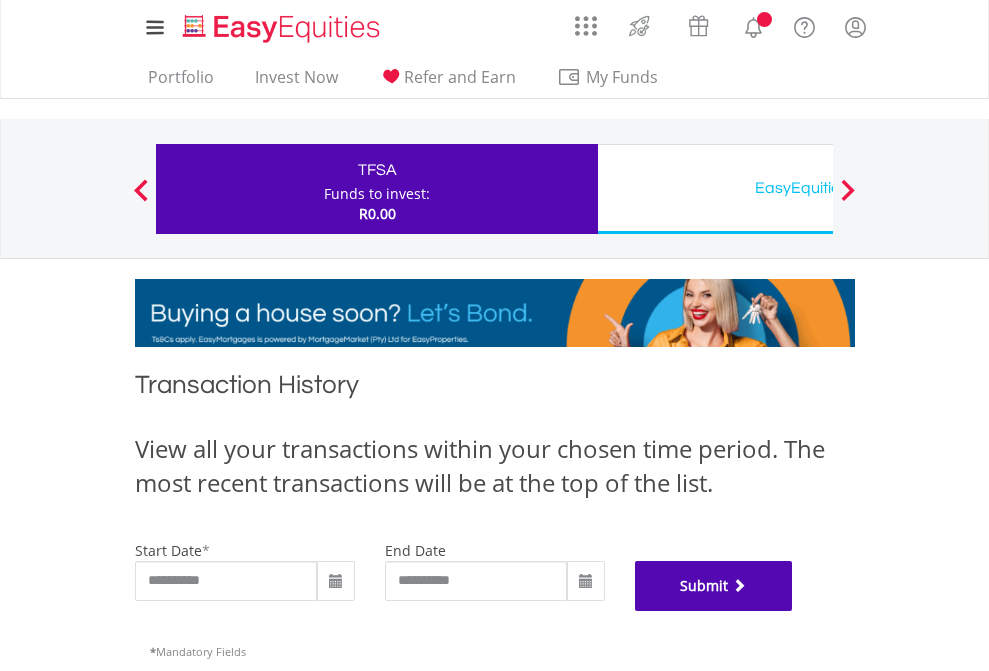 click on "Submit" at bounding box center [714, 586] 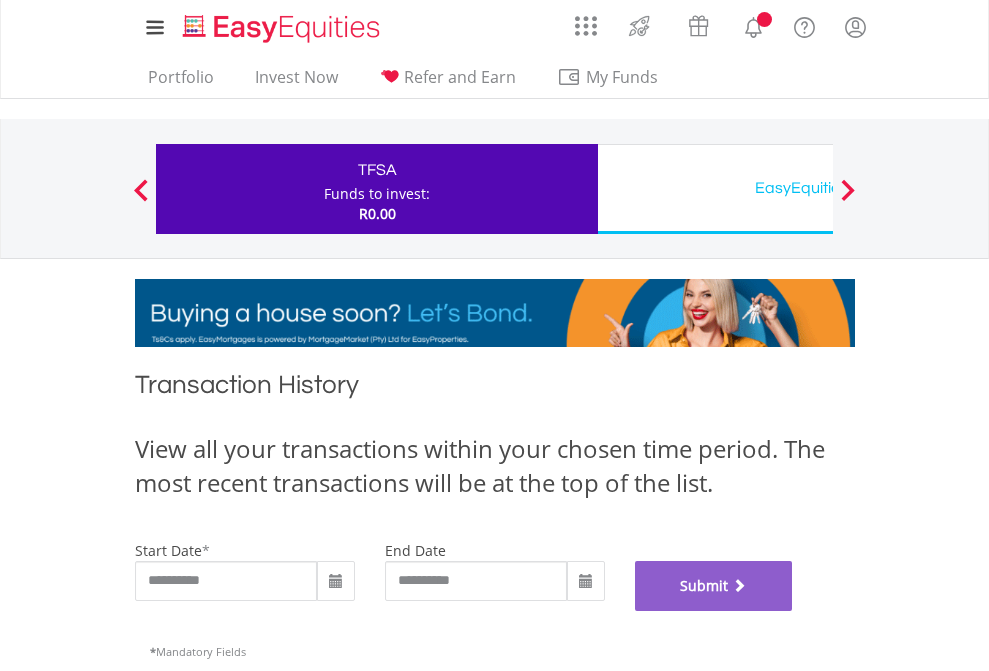 scroll, scrollTop: 811, scrollLeft: 0, axis: vertical 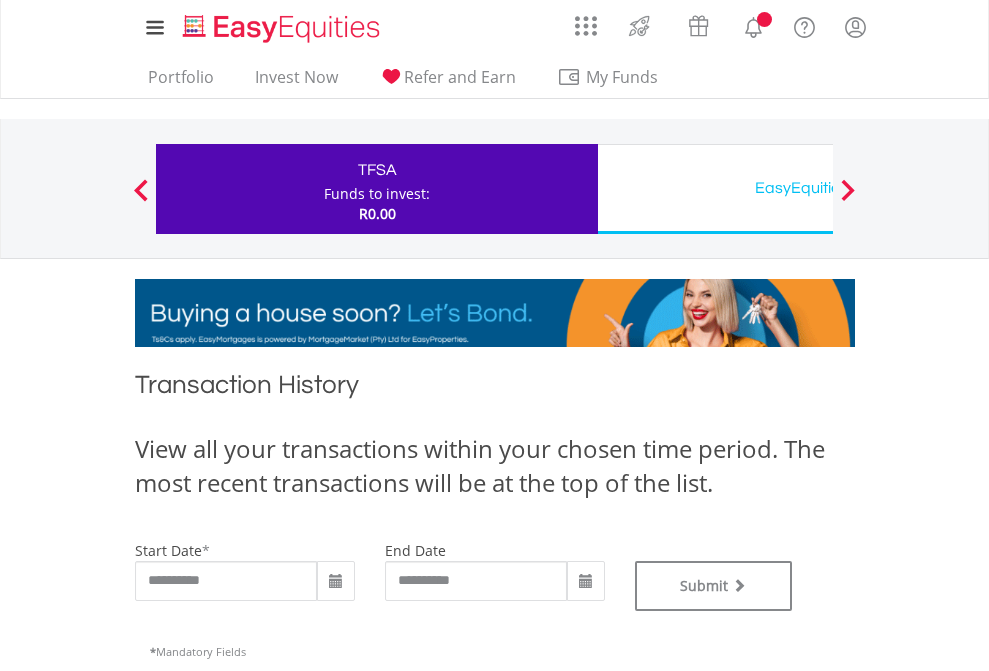 click on "EasyEquities USD" at bounding box center [818, 188] 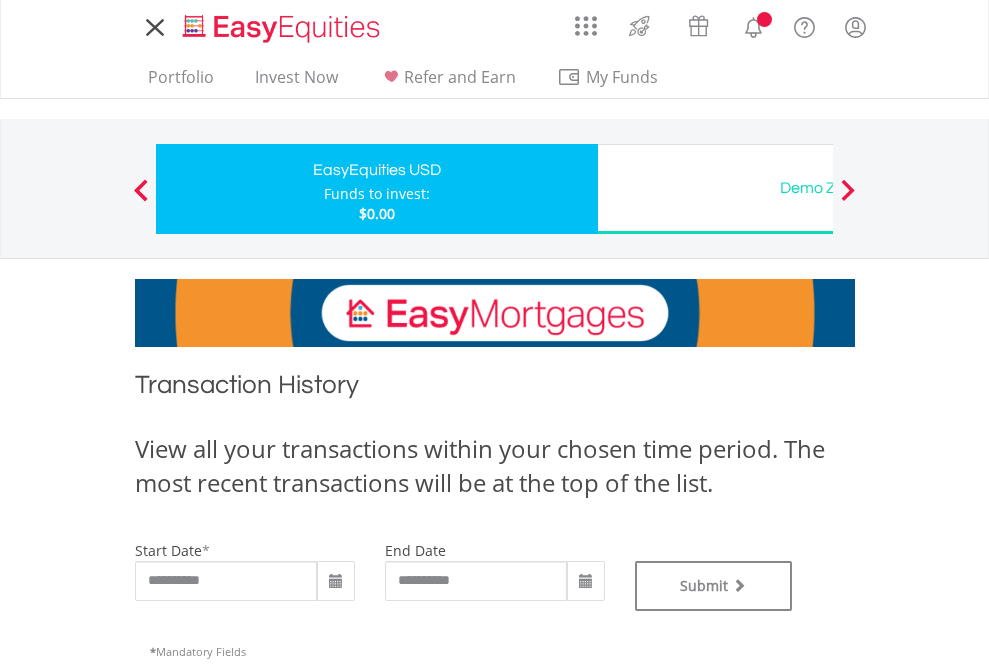 scroll, scrollTop: 0, scrollLeft: 0, axis: both 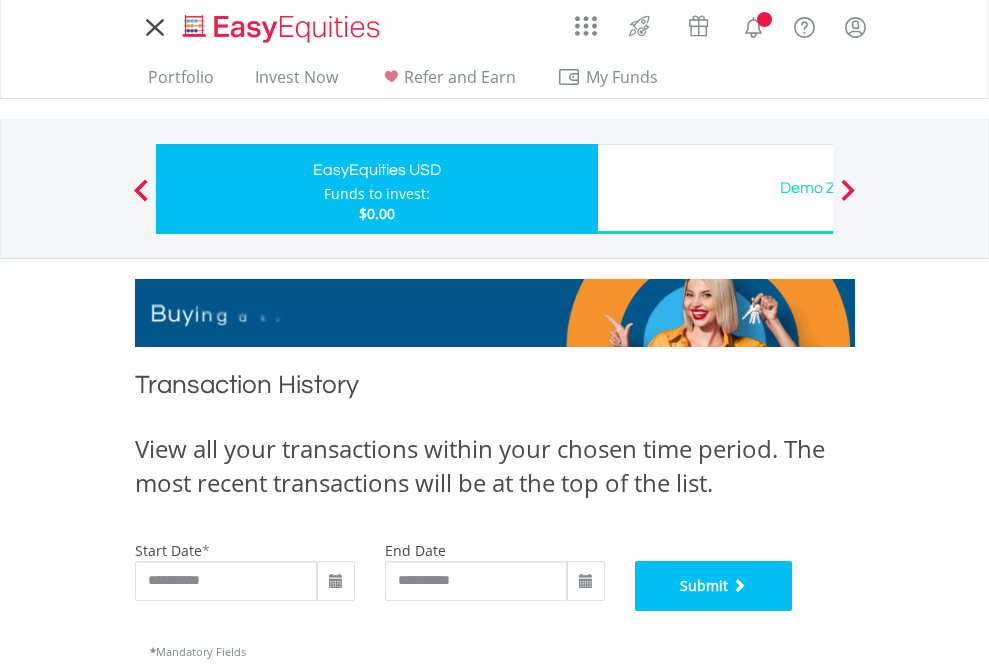 click on "Submit" at bounding box center [714, 586] 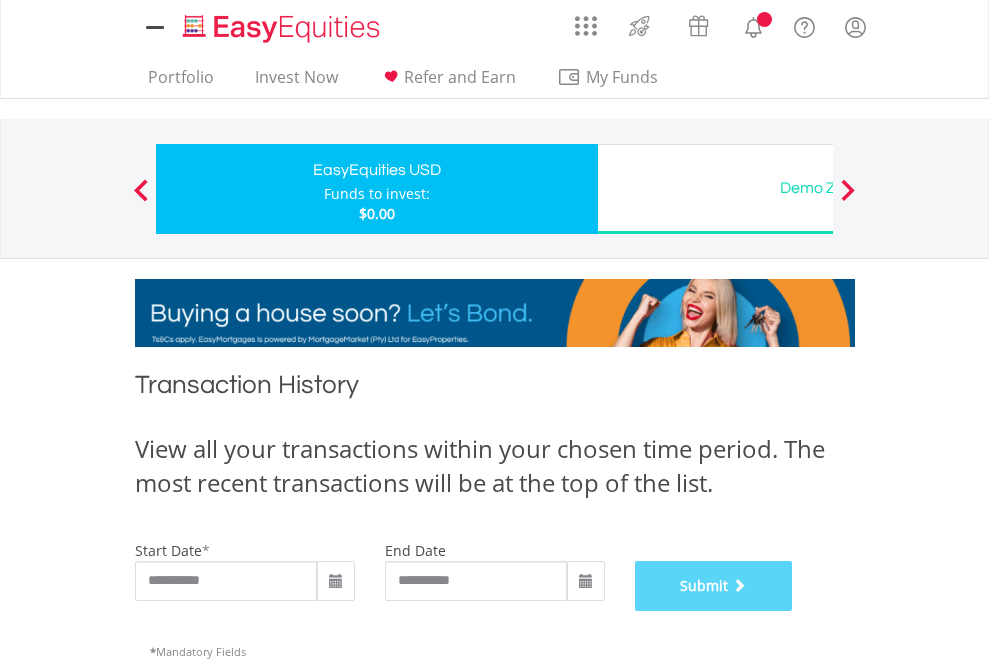 scroll, scrollTop: 811, scrollLeft: 0, axis: vertical 